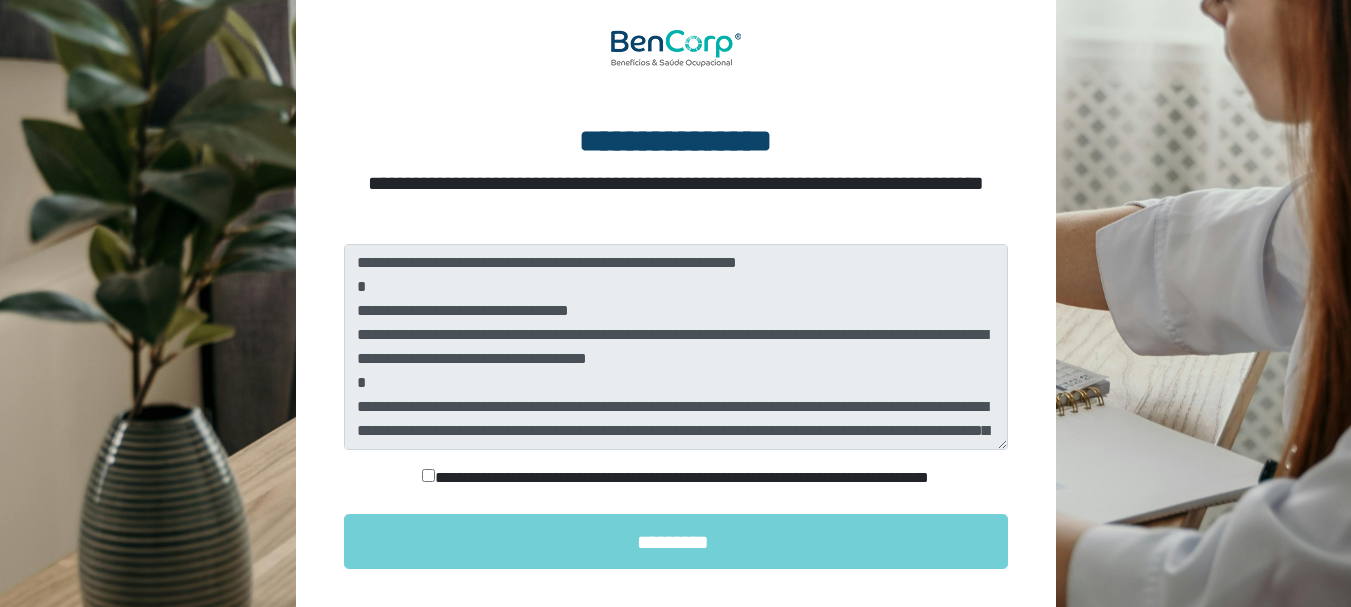 scroll, scrollTop: 200, scrollLeft: 0, axis: vertical 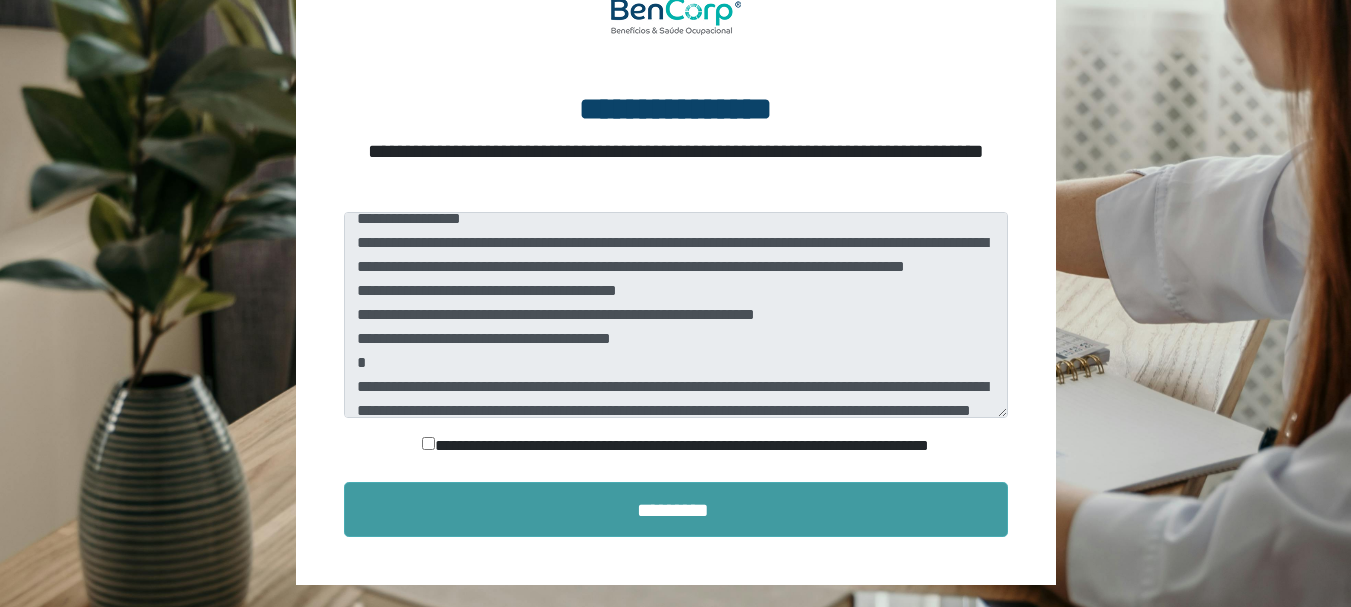 click on "*********" at bounding box center [676, 509] 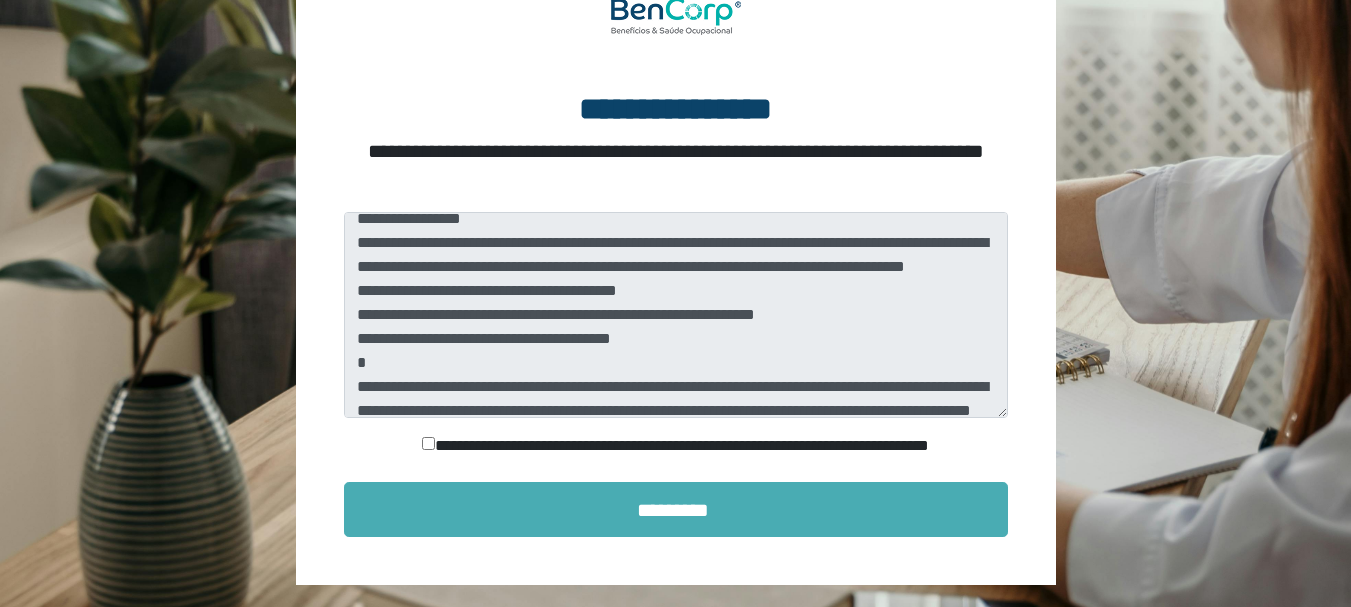 scroll, scrollTop: 135, scrollLeft: 0, axis: vertical 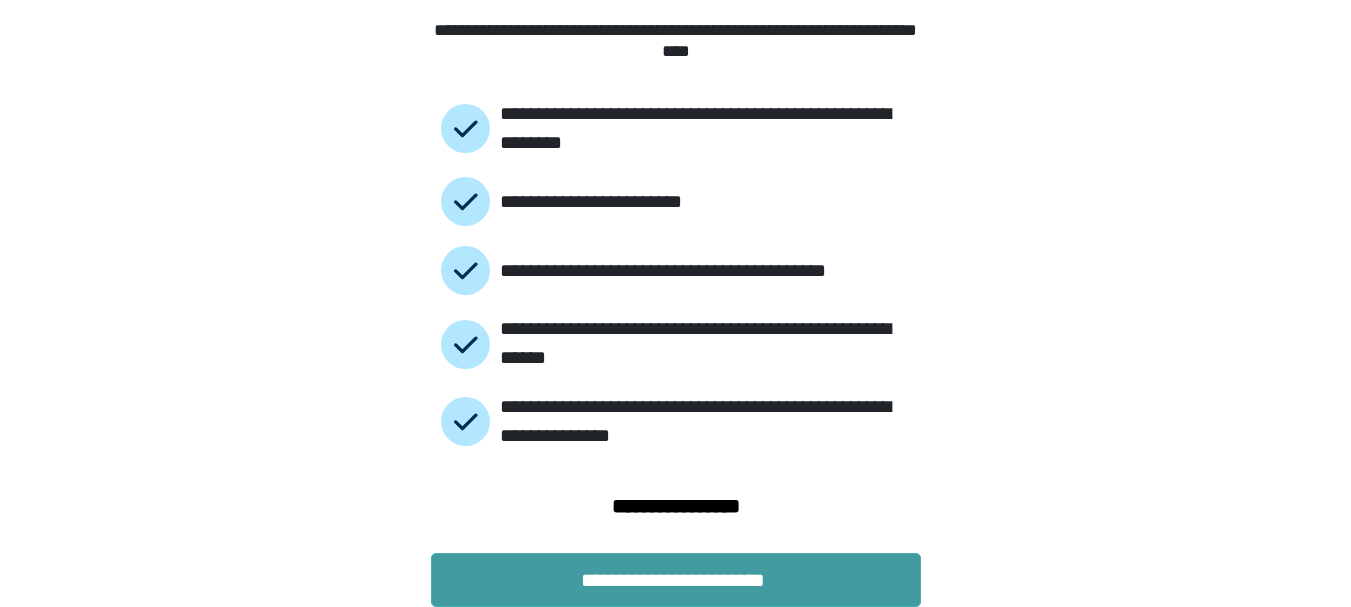 click on "**********" at bounding box center (676, 580) 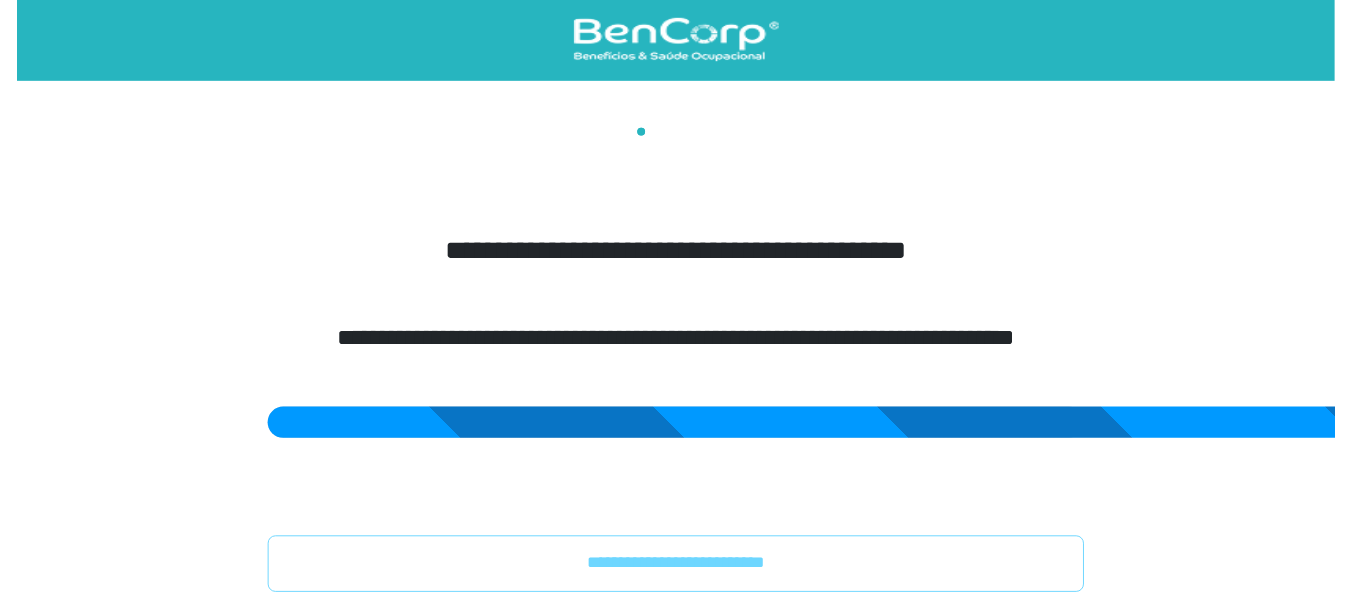 scroll, scrollTop: 20, scrollLeft: 0, axis: vertical 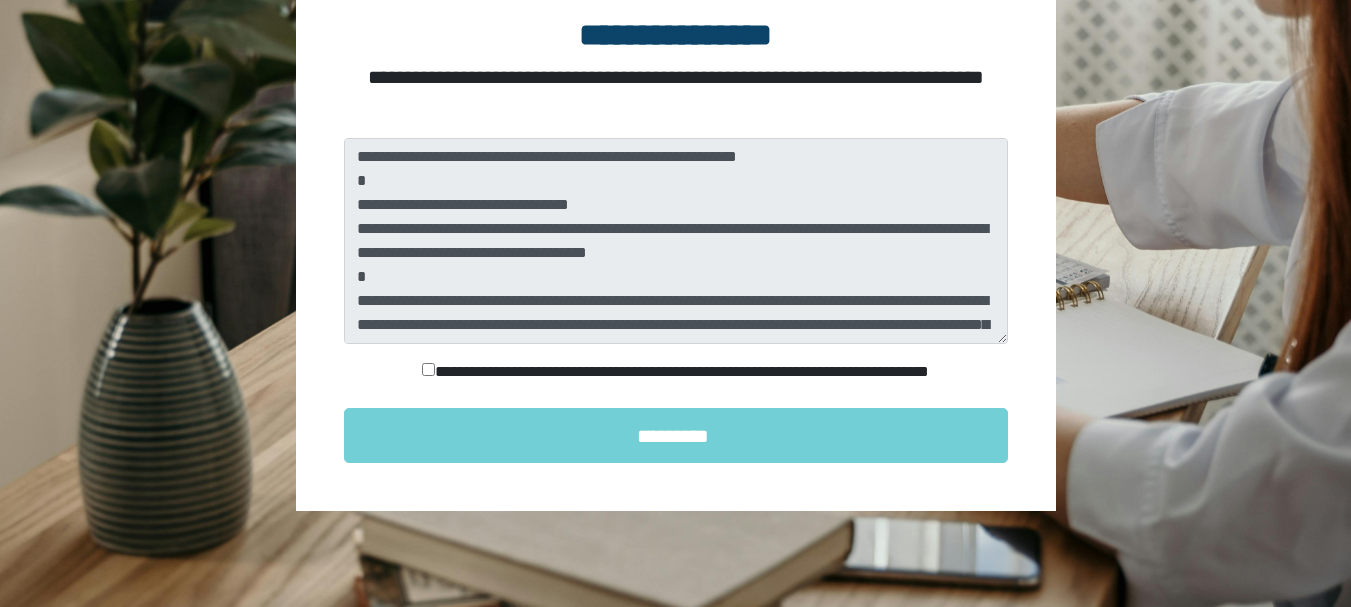 click on "**********" at bounding box center (676, 300) 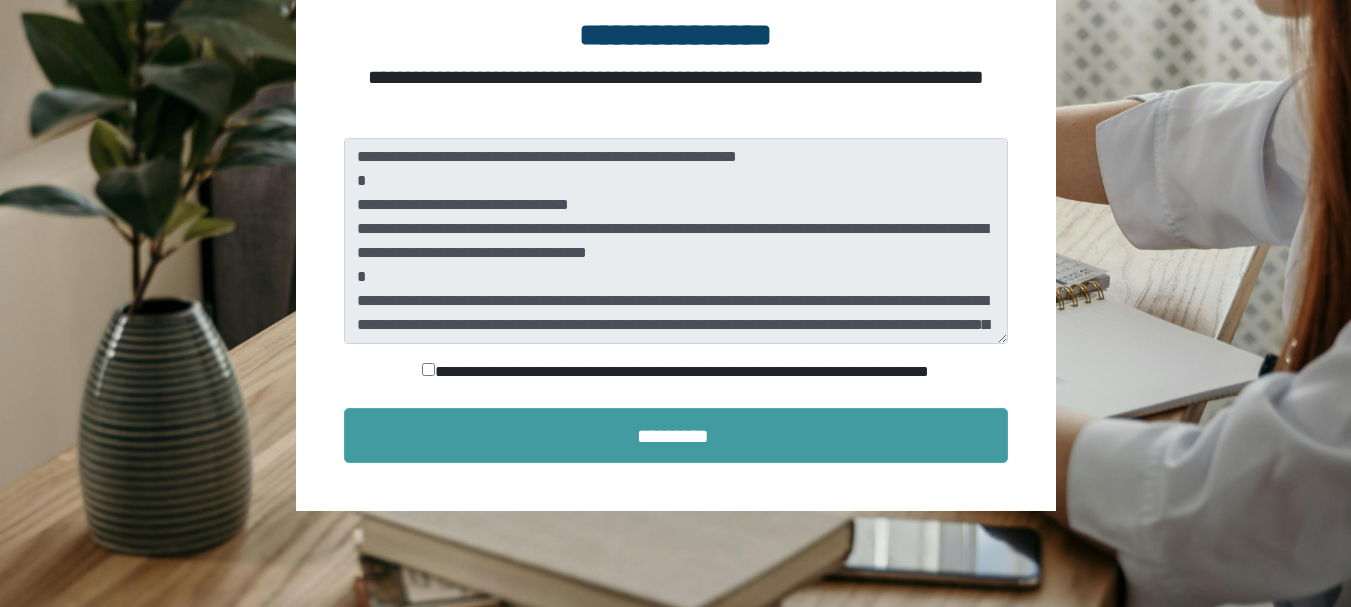 click on "*********" at bounding box center [676, 435] 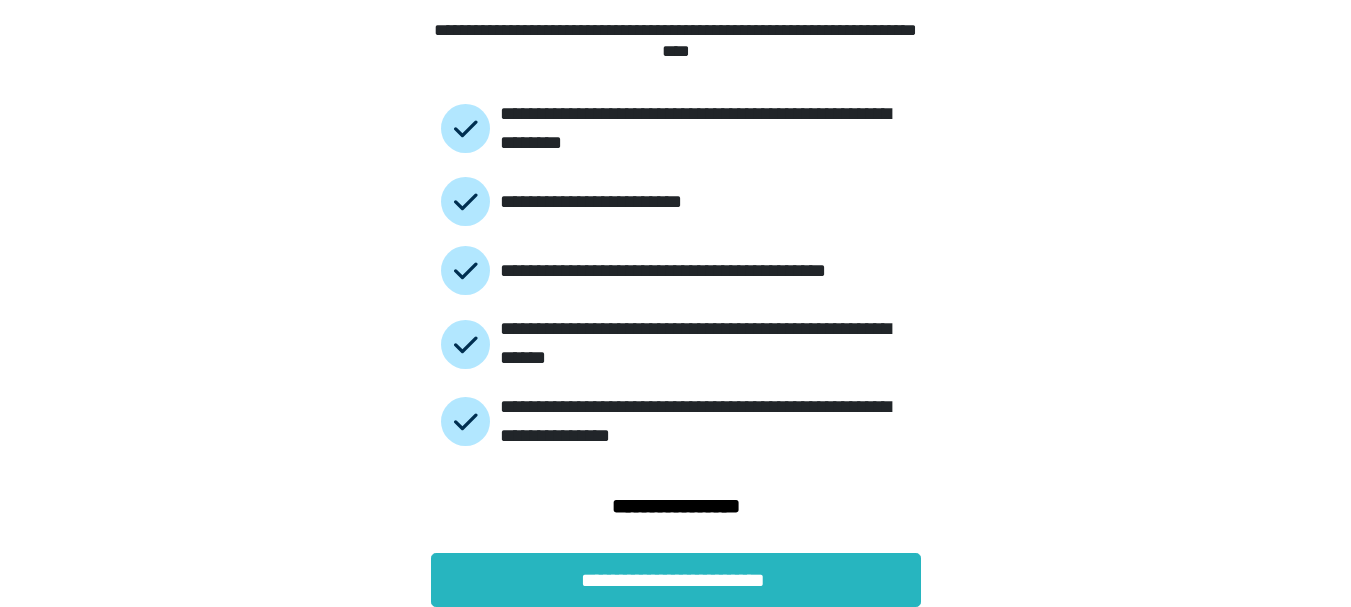 scroll, scrollTop: 135, scrollLeft: 0, axis: vertical 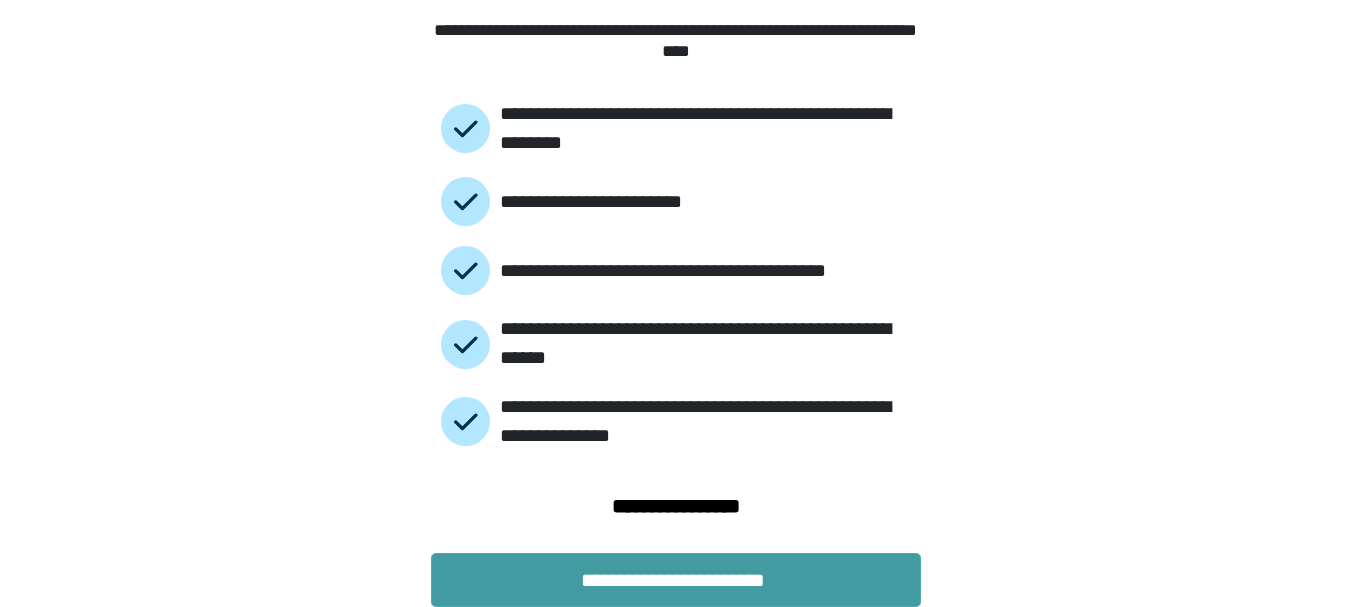 click on "**********" at bounding box center (676, 580) 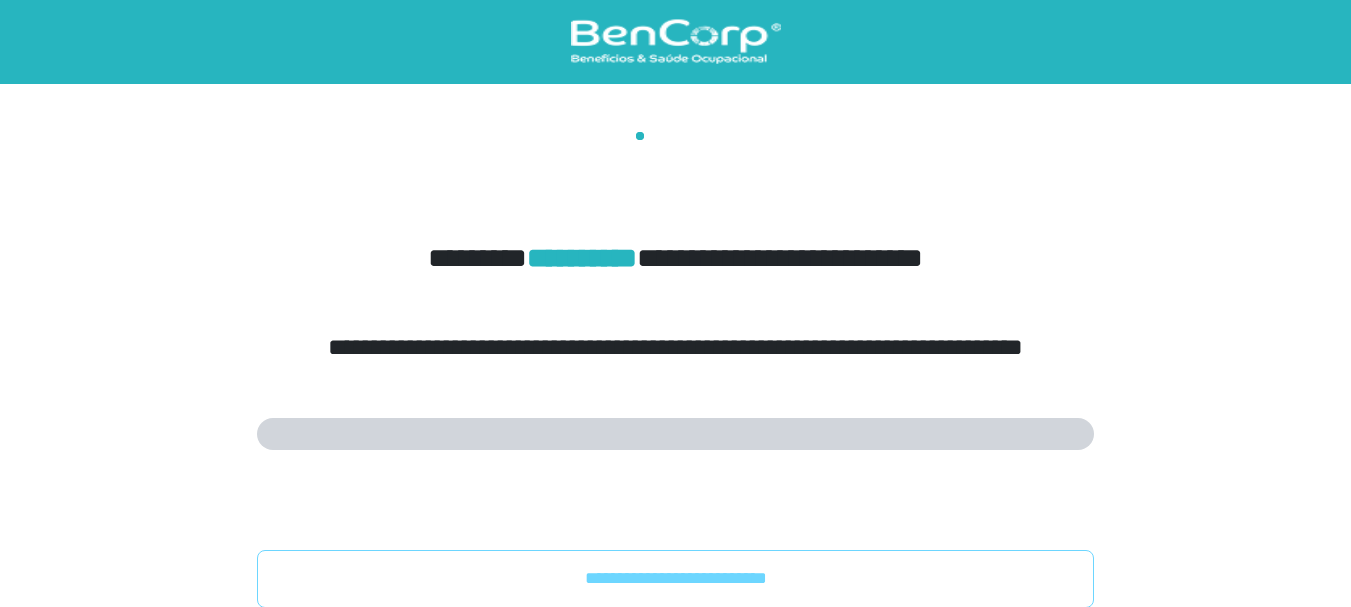 scroll, scrollTop: 5, scrollLeft: 0, axis: vertical 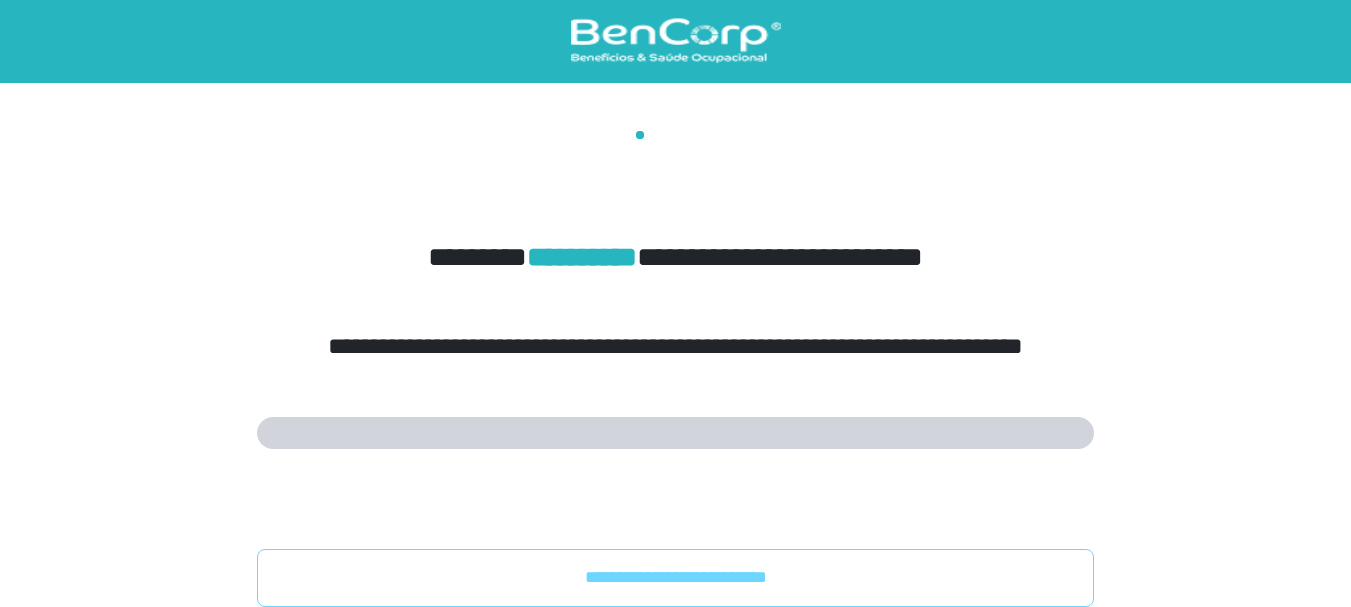 click on "**********" at bounding box center (675, 578) 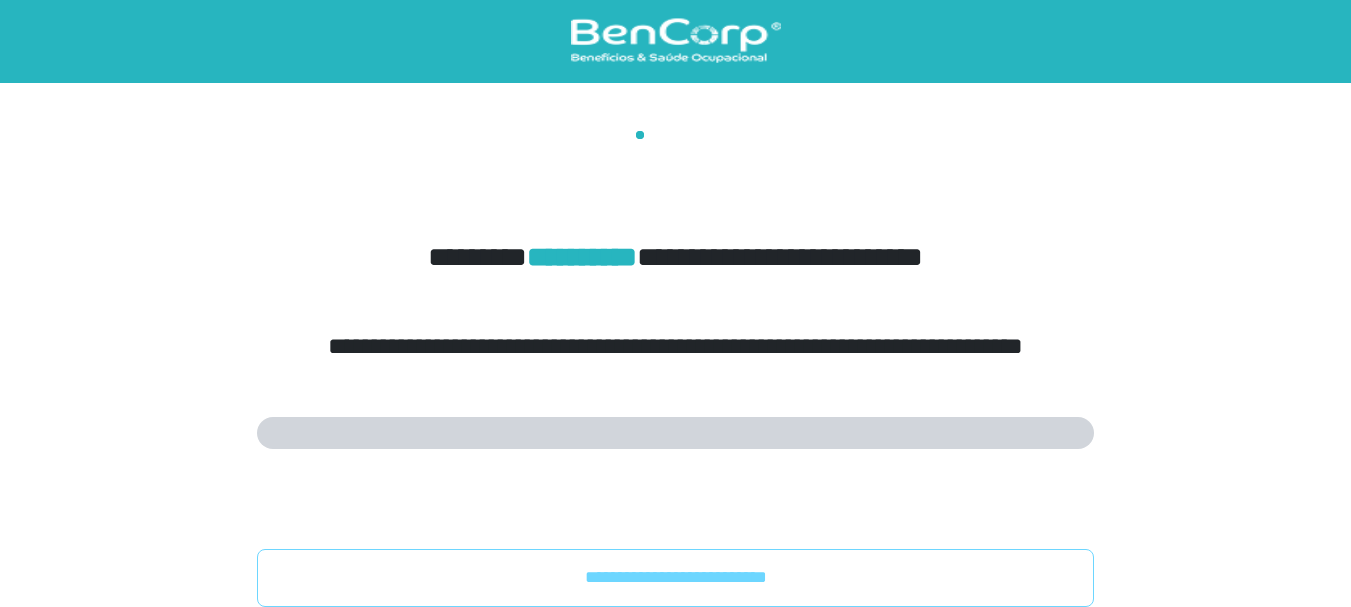 click on "**********" at bounding box center (675, 243) 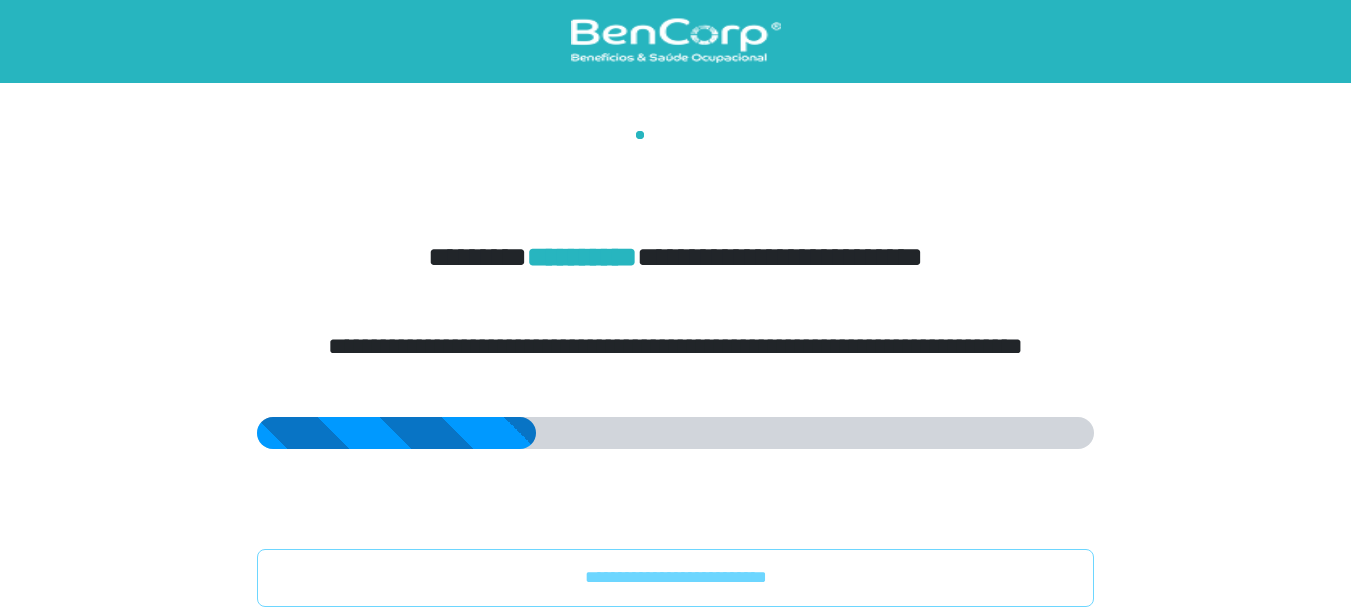 click on "**********" at bounding box center [675, 578] 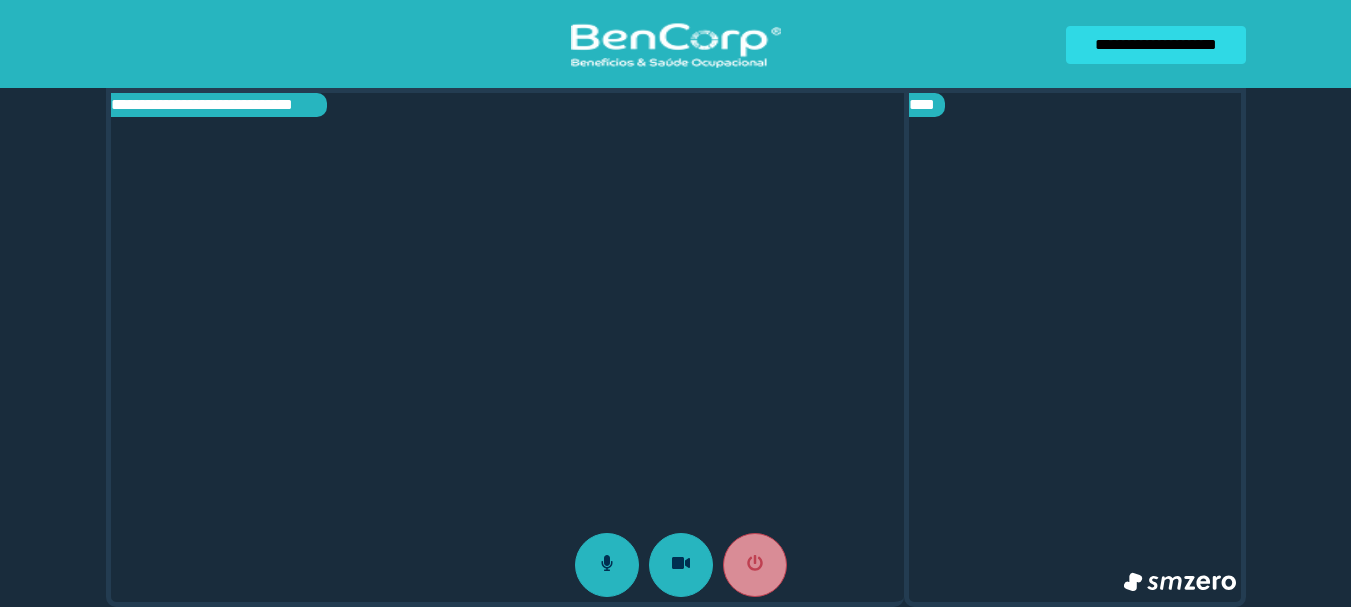 scroll, scrollTop: 0, scrollLeft: 0, axis: both 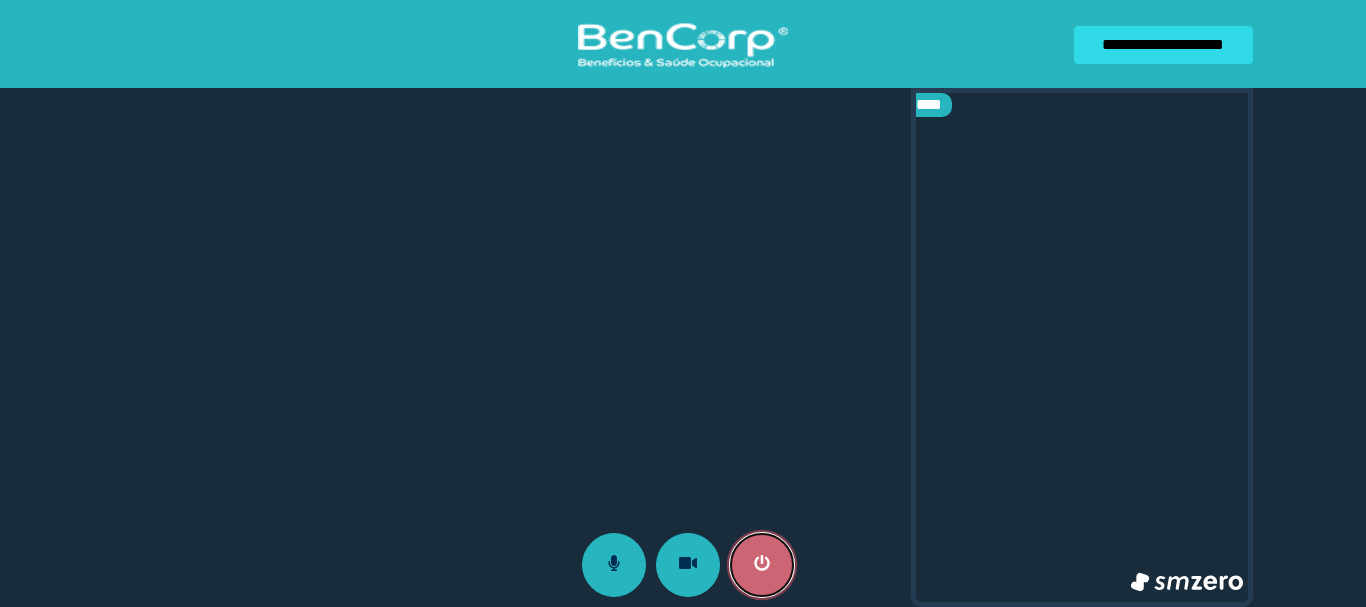 click at bounding box center (762, 565) 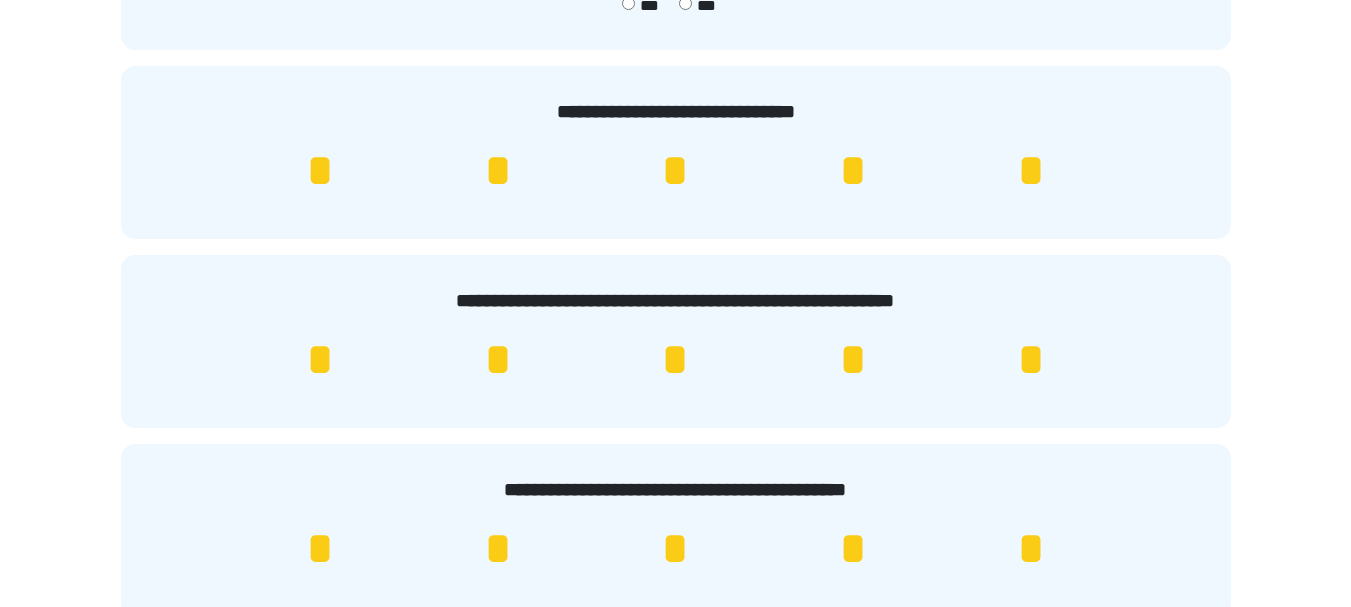scroll, scrollTop: 400, scrollLeft: 0, axis: vertical 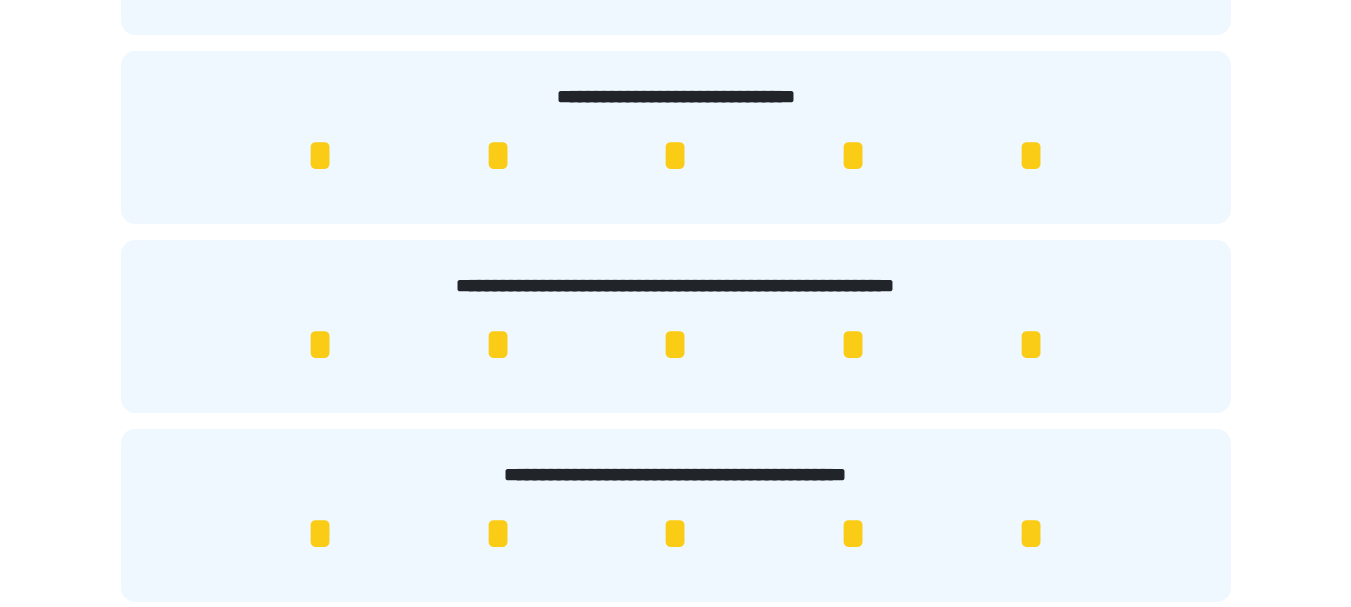 click on "*" at bounding box center [1031, 156] 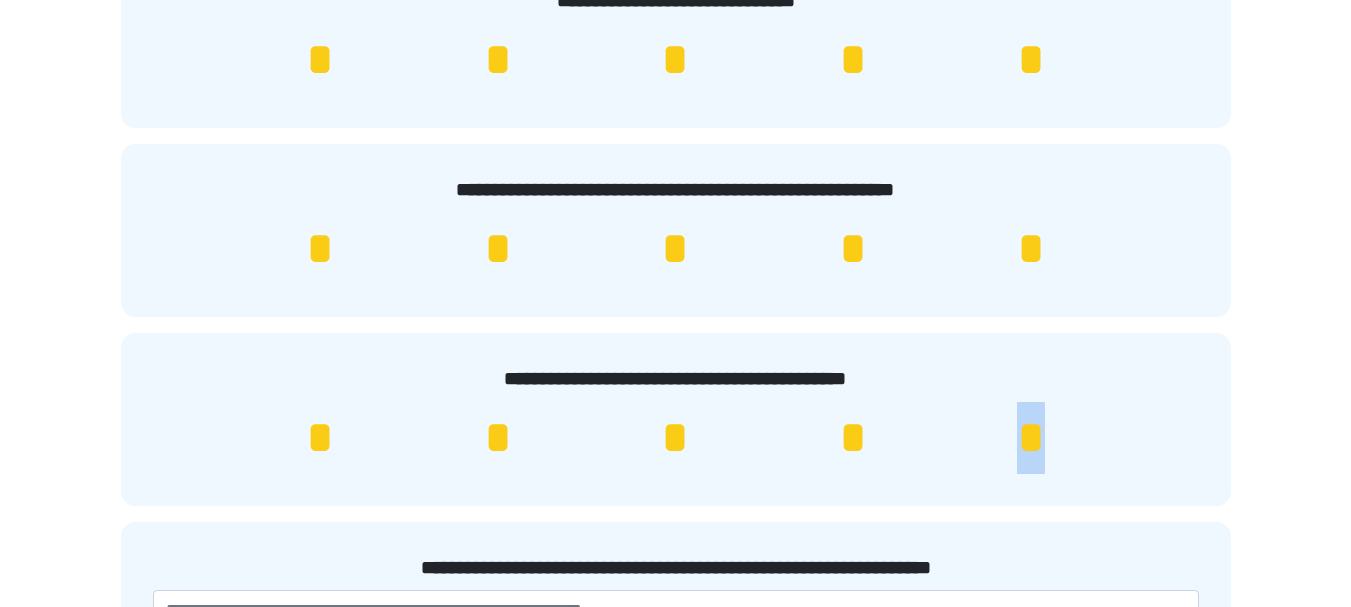 scroll, scrollTop: 627, scrollLeft: 0, axis: vertical 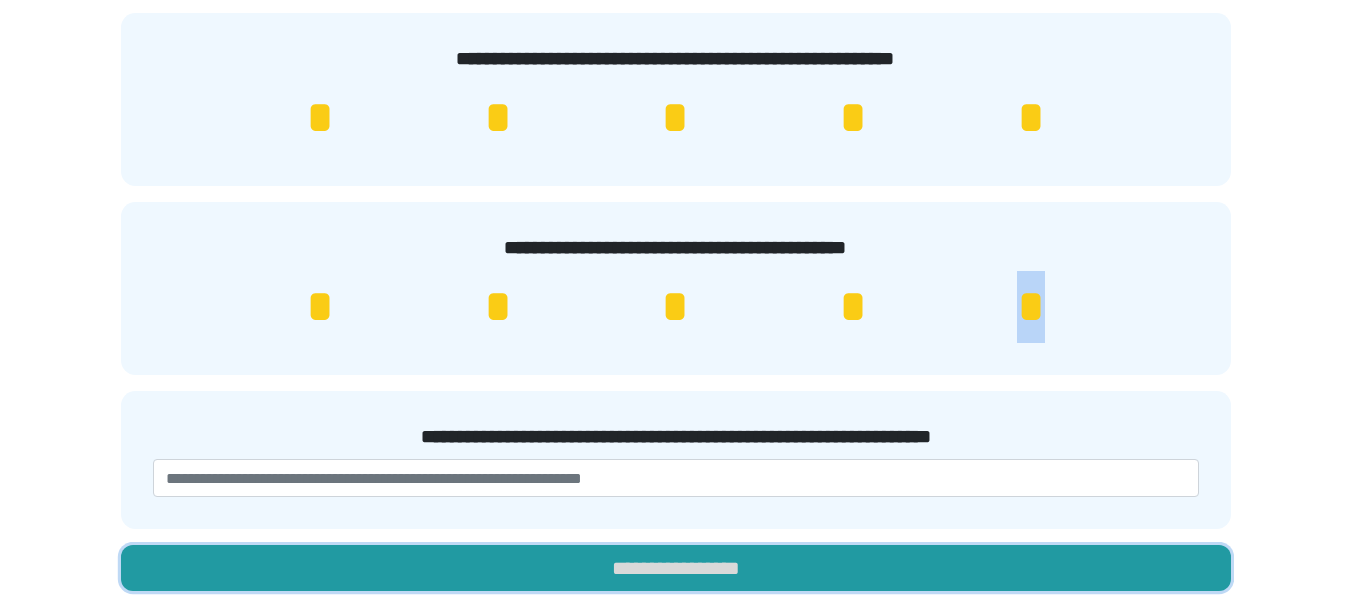 click on "**********" at bounding box center (676, 568) 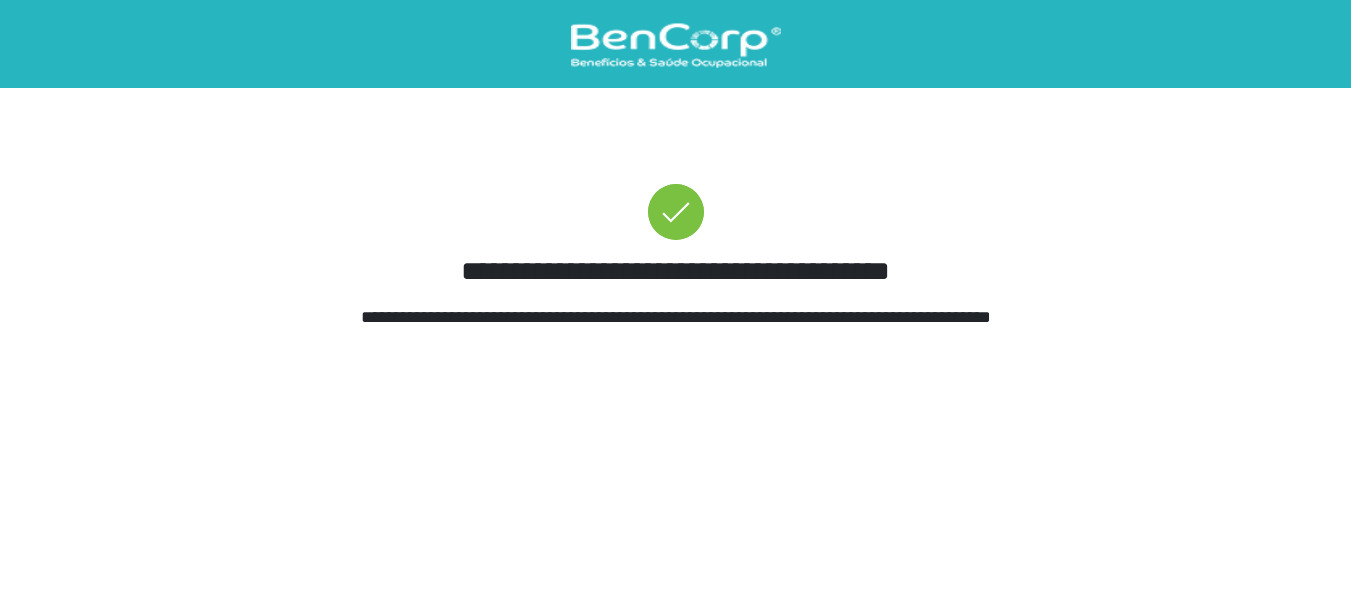 scroll, scrollTop: 0, scrollLeft: 0, axis: both 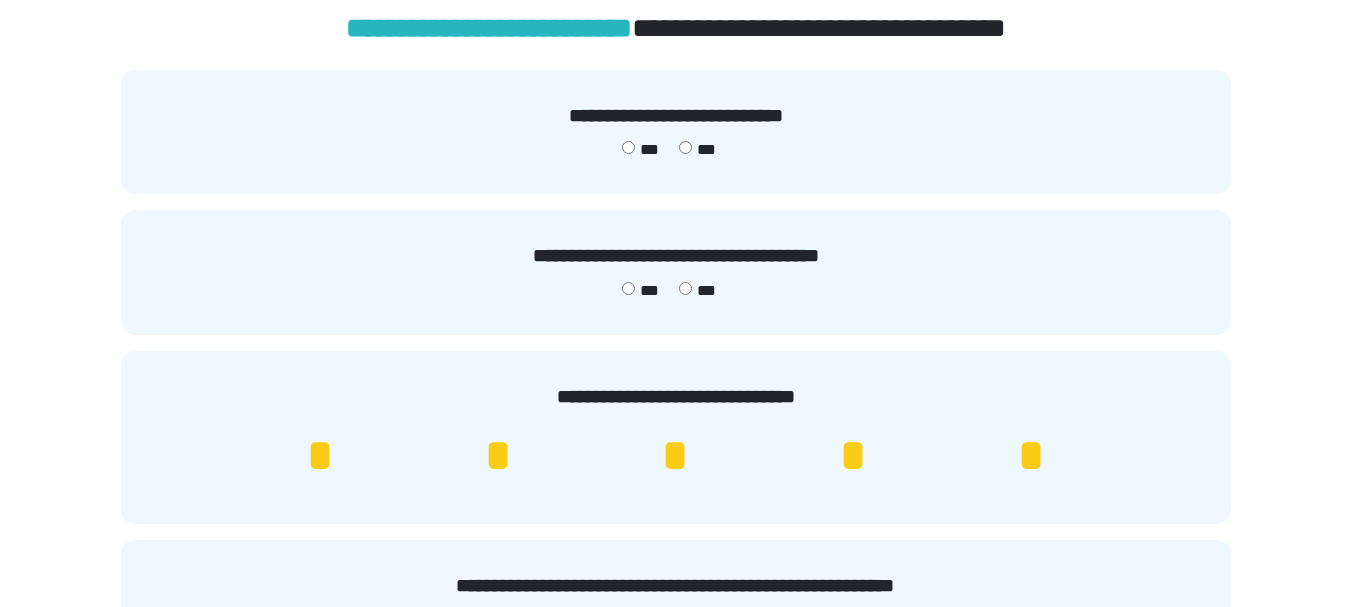 click on "*" at bounding box center (1031, 456) 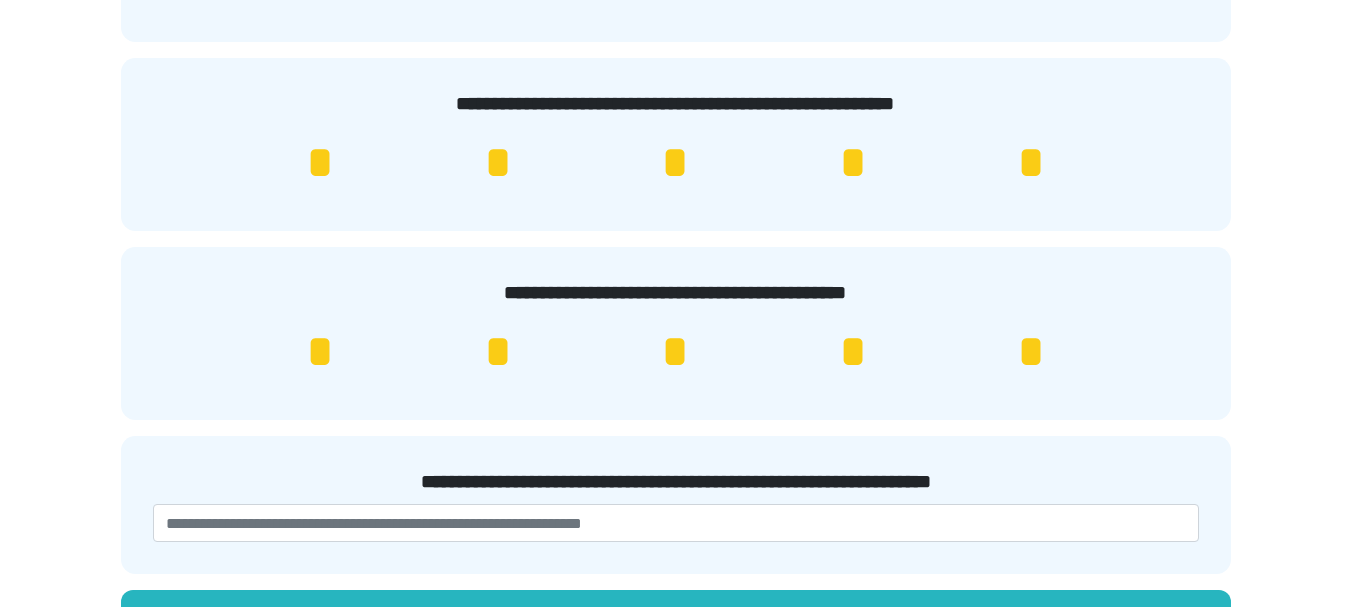 scroll, scrollTop: 600, scrollLeft: 0, axis: vertical 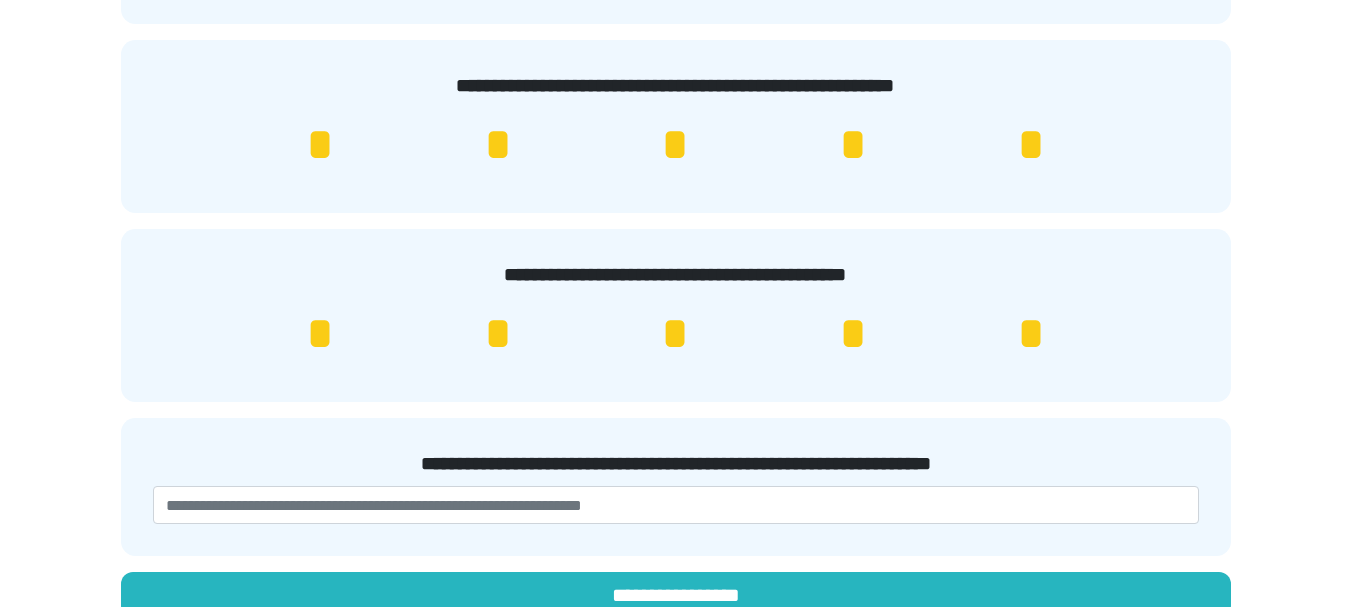 click on "*" at bounding box center [1031, 145] 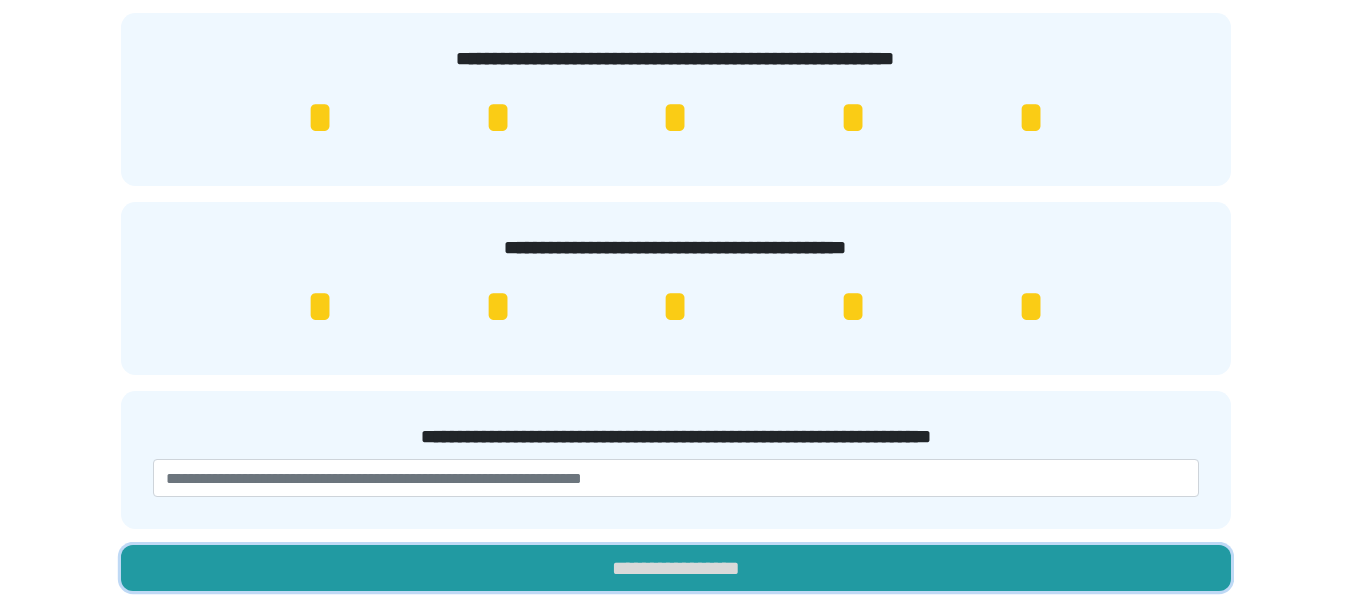 click on "**********" at bounding box center (676, 568) 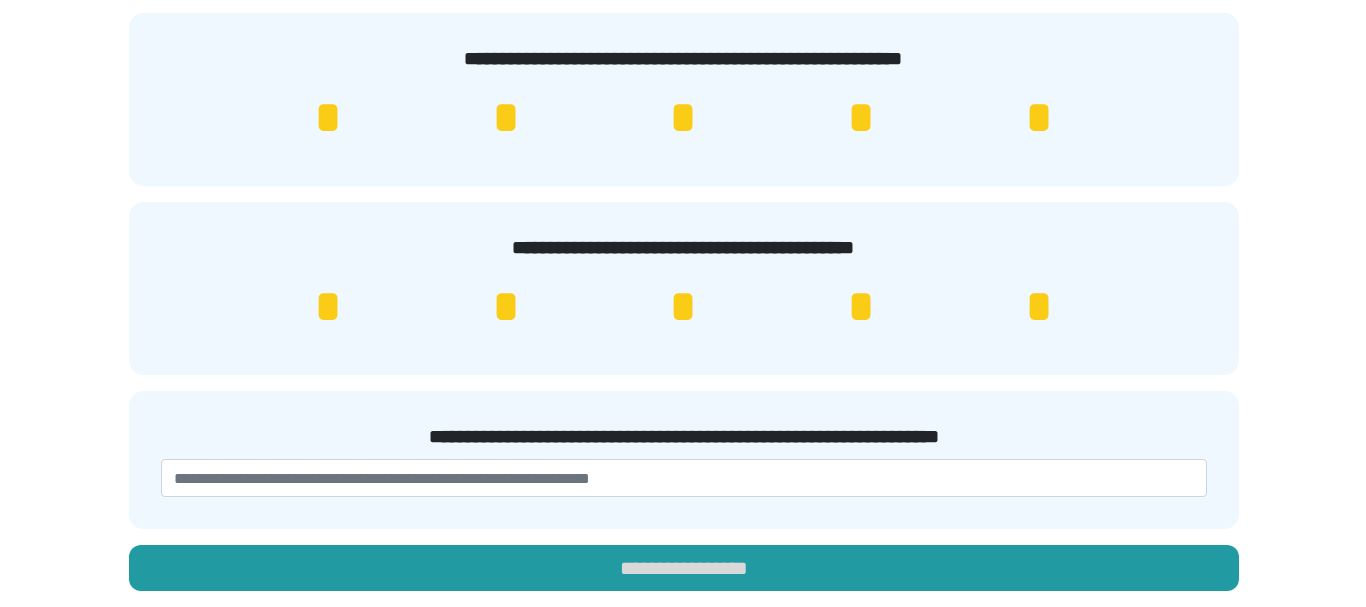 scroll, scrollTop: 0, scrollLeft: 0, axis: both 